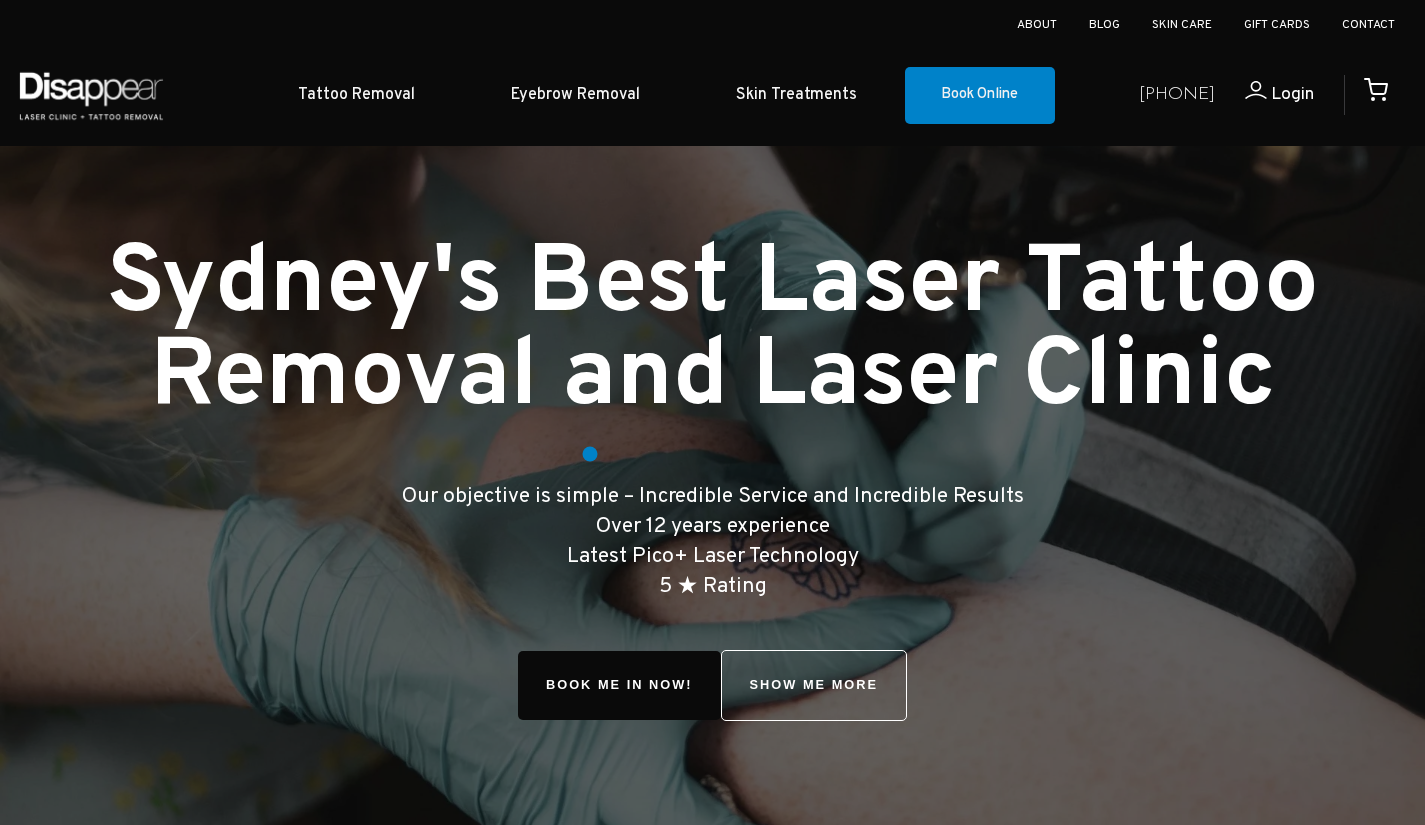 scroll, scrollTop: 800, scrollLeft: 0, axis: vertical 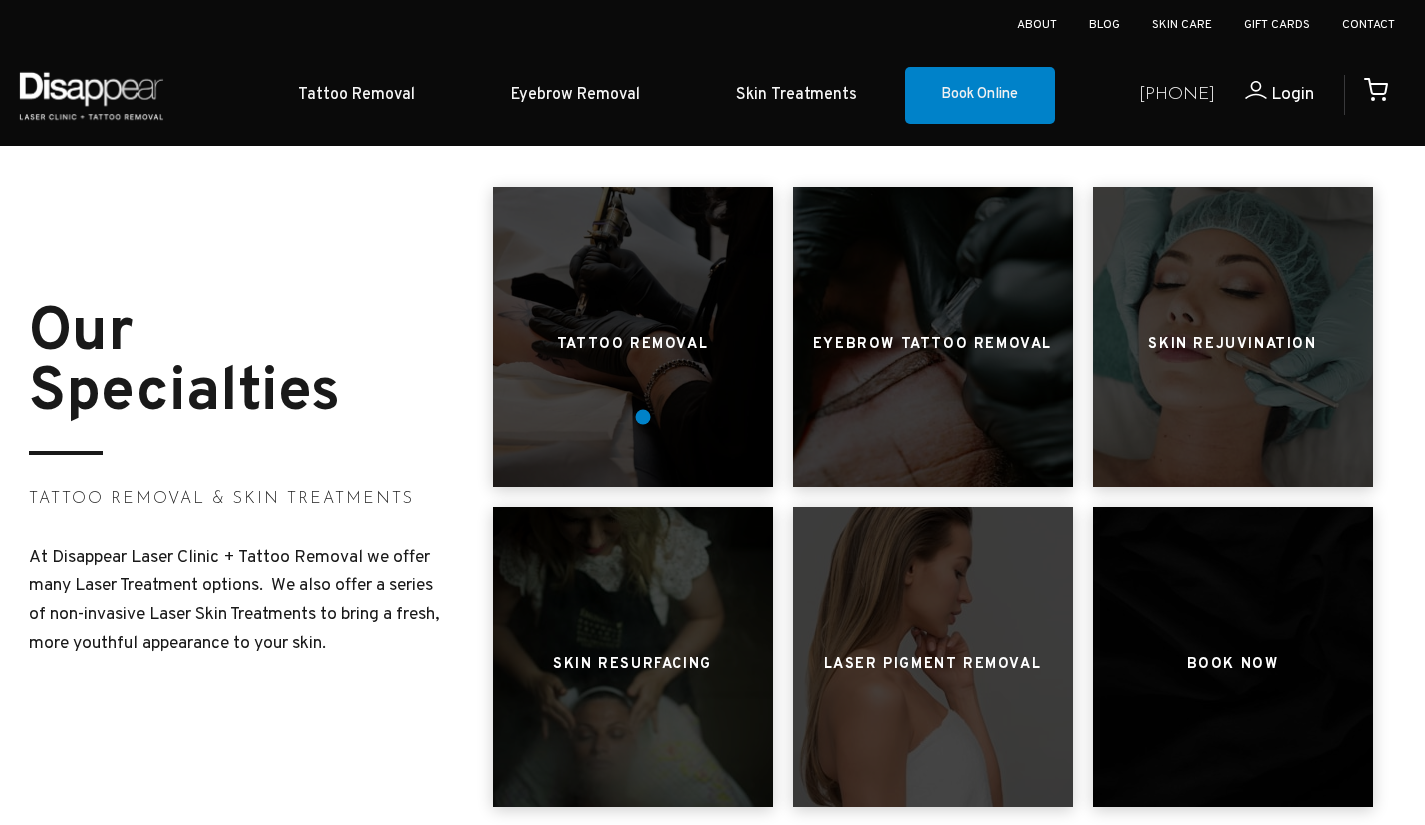 click at bounding box center (633, 337) 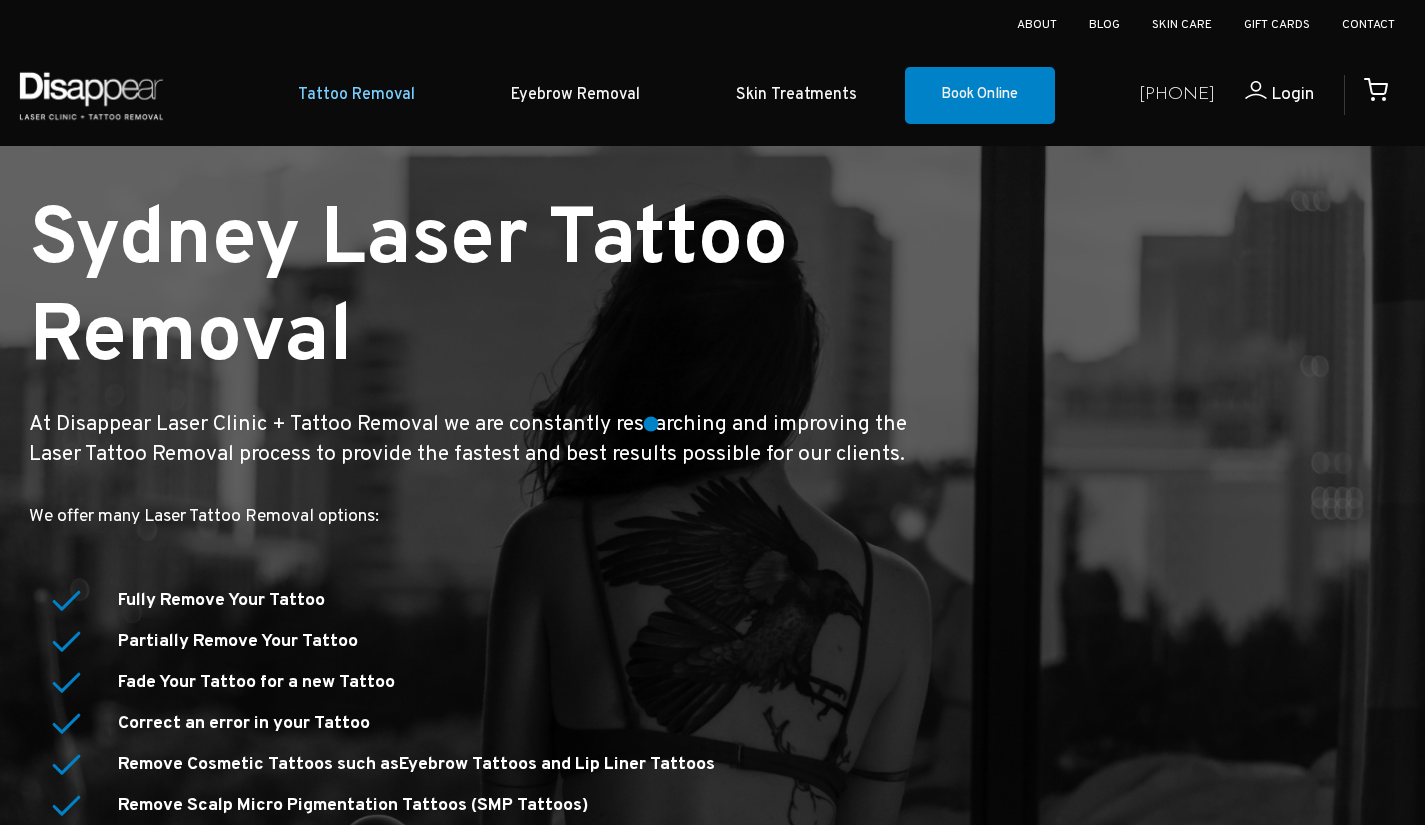 scroll, scrollTop: 300, scrollLeft: 0, axis: vertical 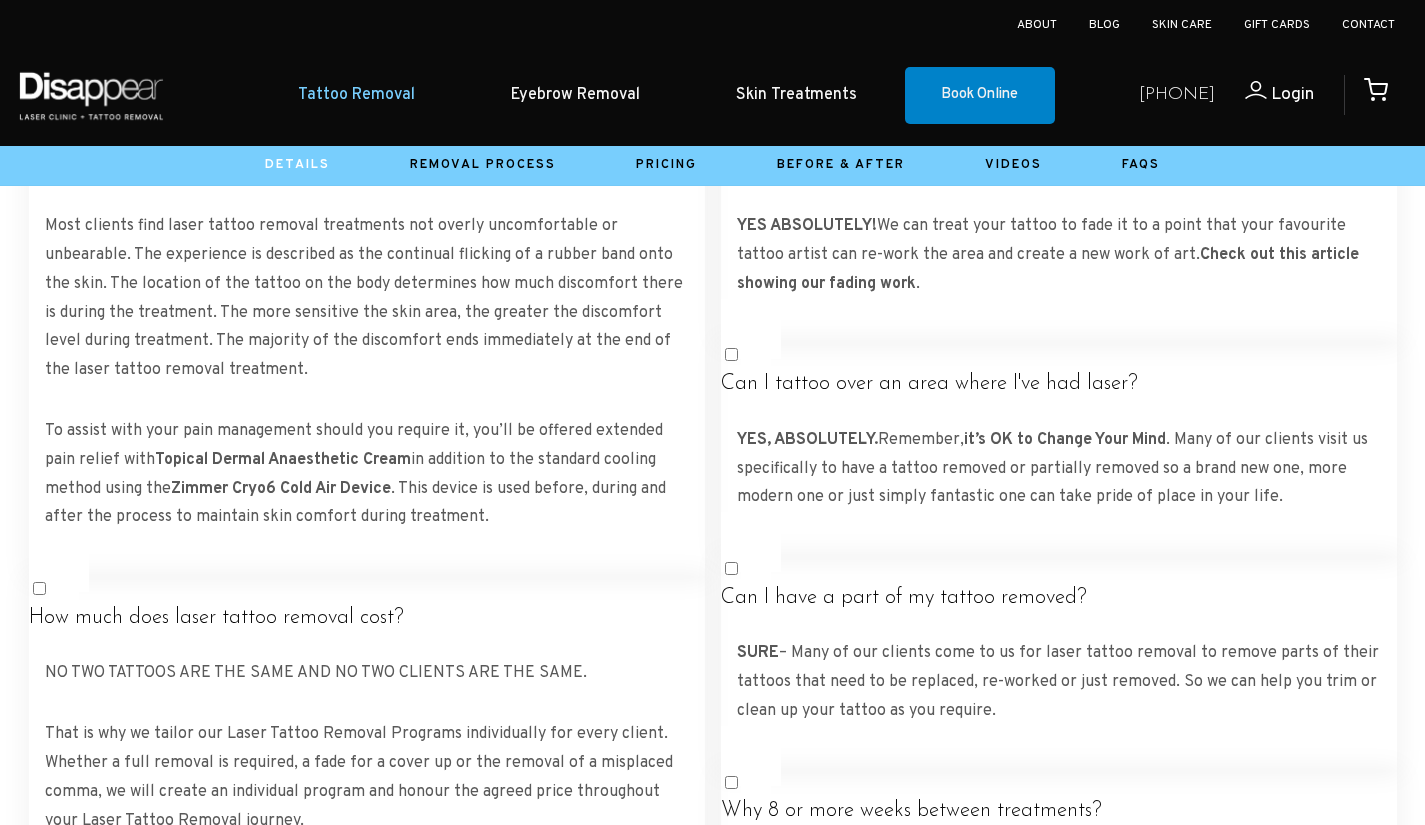 click on "Pricing" at bounding box center [666, 165] 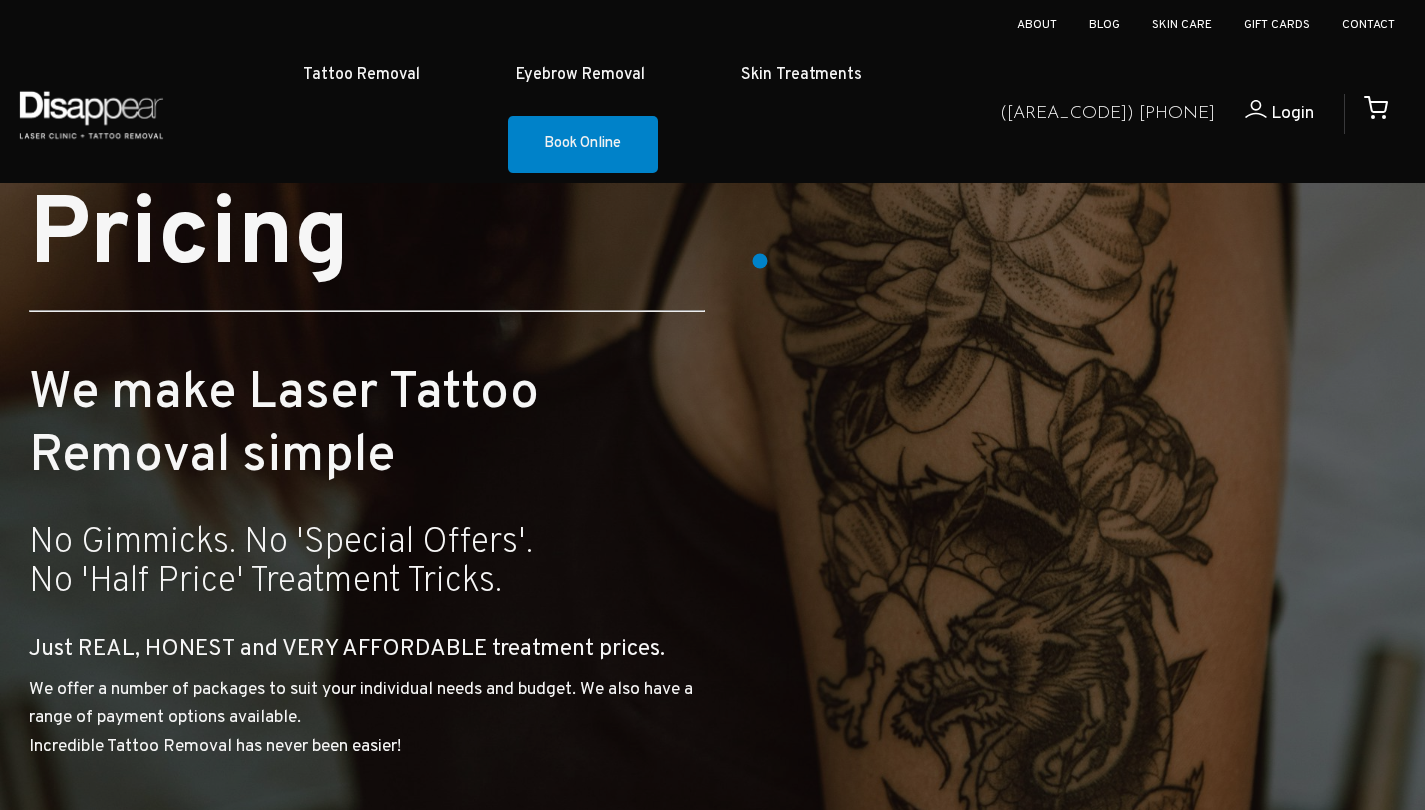 scroll, scrollTop: 400, scrollLeft: 0, axis: vertical 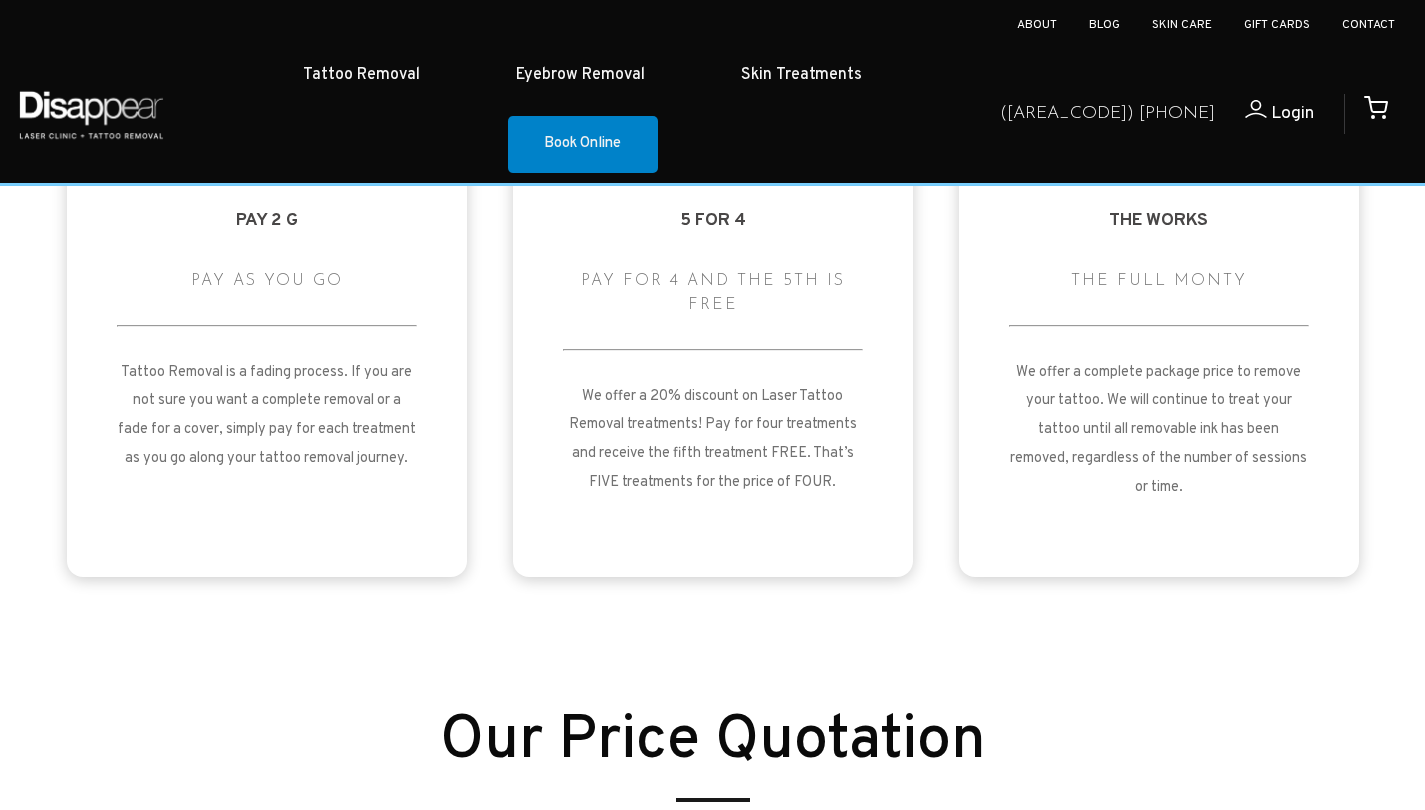 click on "We offer a complete package price to remove your tattoo. We will continue to treat your tattoo until all removable ink has been removed,
regardless of the number of sessions or time." at bounding box center [1159, 431] 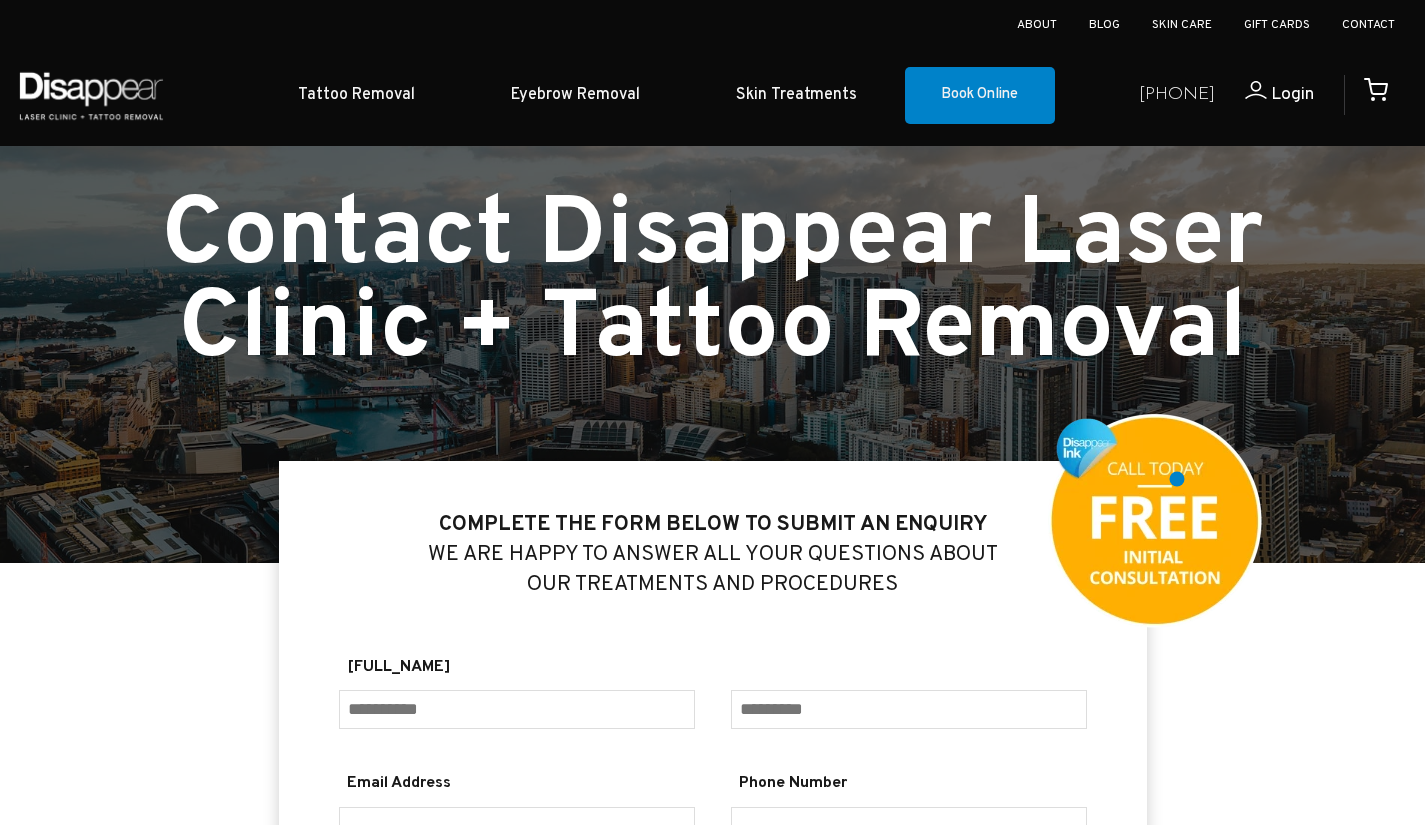 scroll, scrollTop: 100, scrollLeft: 0, axis: vertical 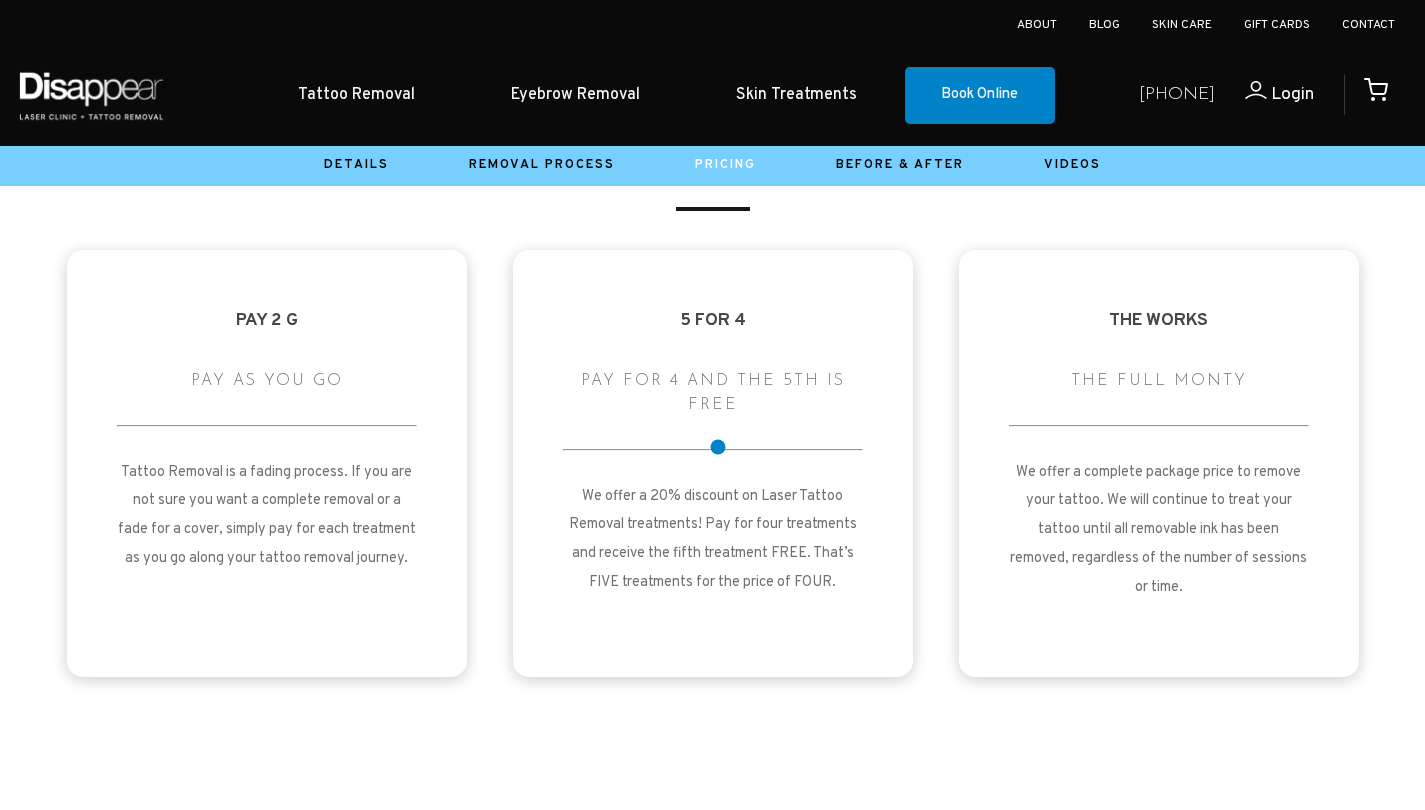 click on "5 for 4
Pay for 4 and the 5th is FREE
We offer a 20% discount on Laser Tattoo Removal treatments! Pay for four treatments and receive the fifth treatment FREE. That’s FIVE
treatments for the price of FOUR." at bounding box center (713, 463) 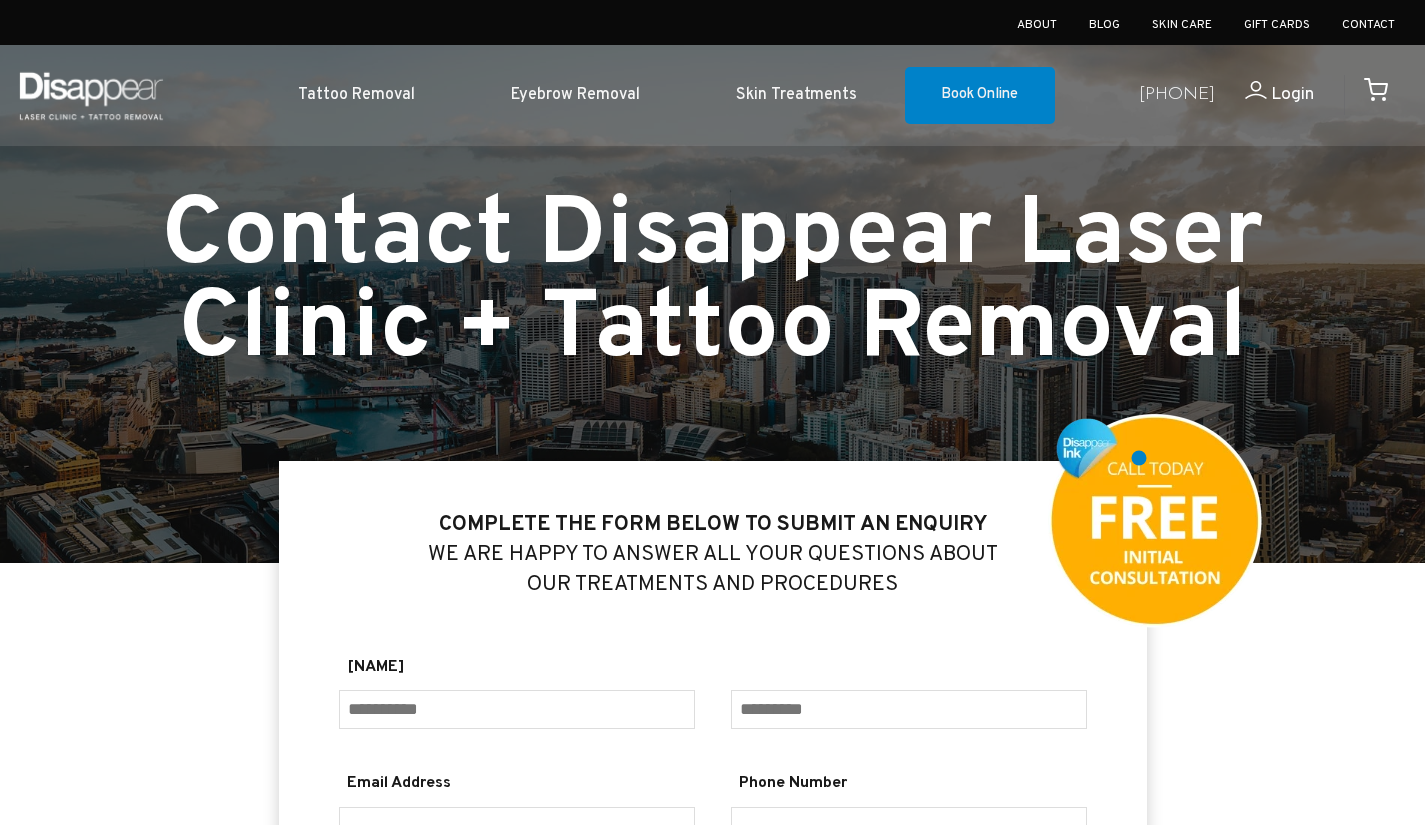 scroll, scrollTop: 188, scrollLeft: 0, axis: vertical 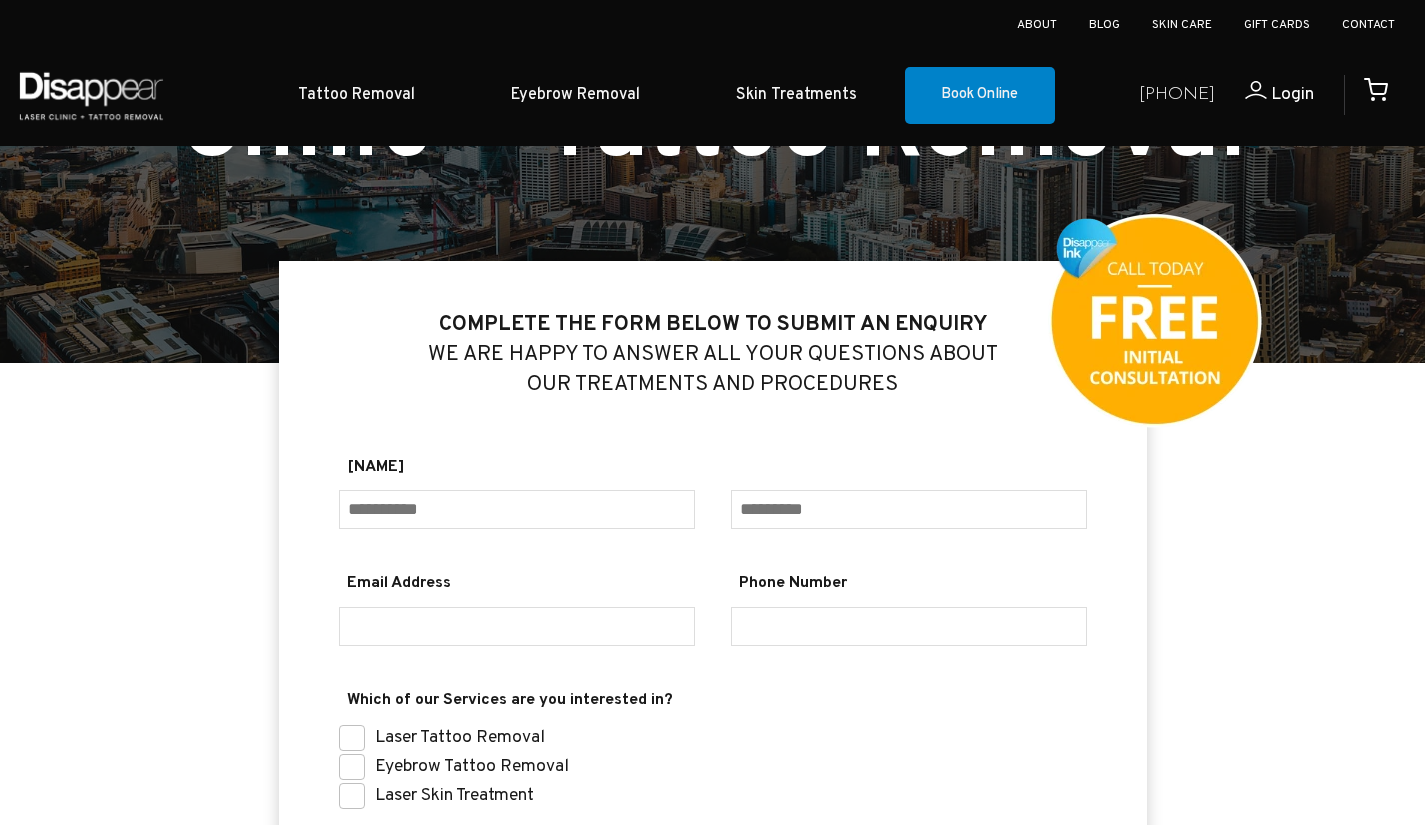 click on "Book Online" at bounding box center [980, 96] 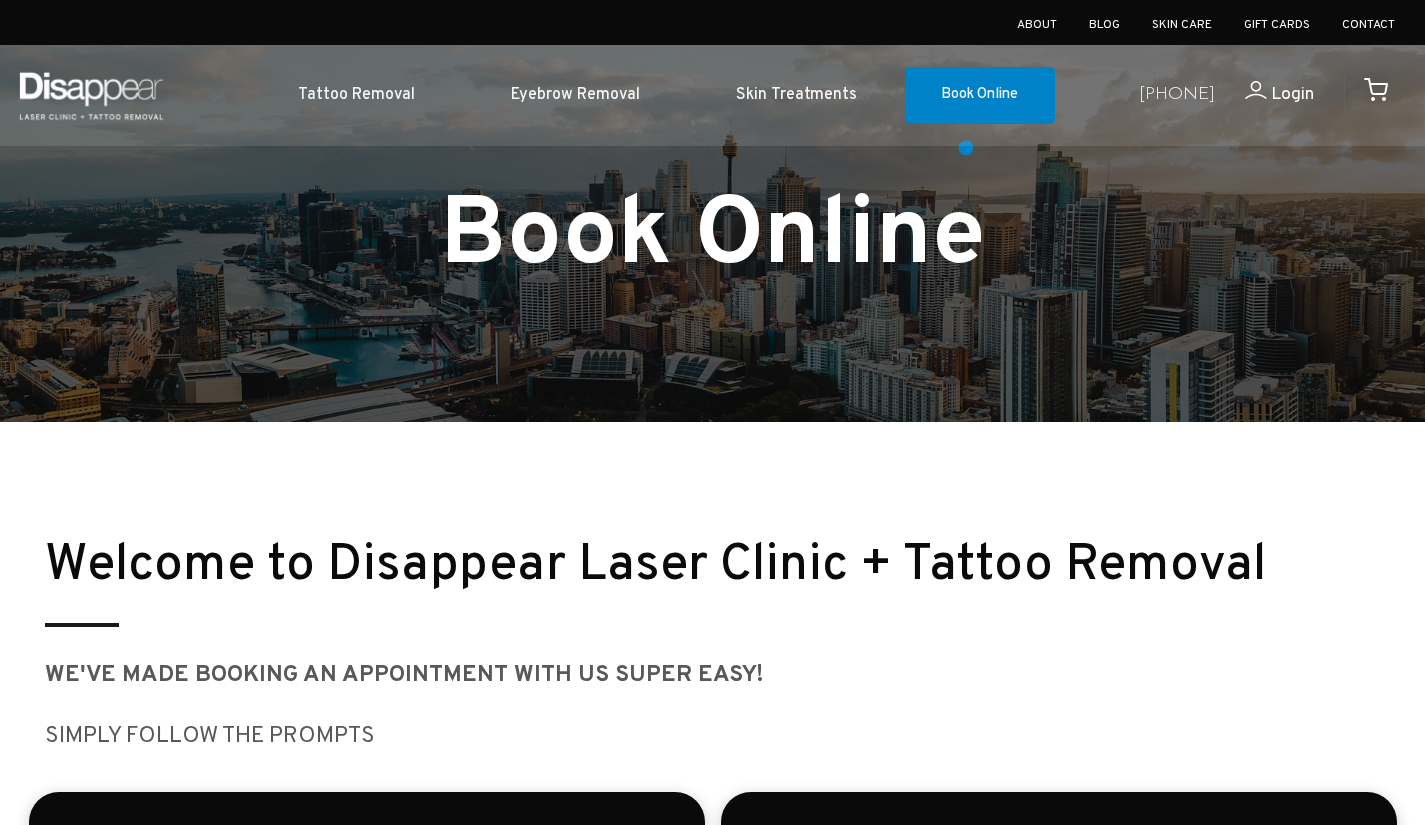 scroll, scrollTop: 0, scrollLeft: 0, axis: both 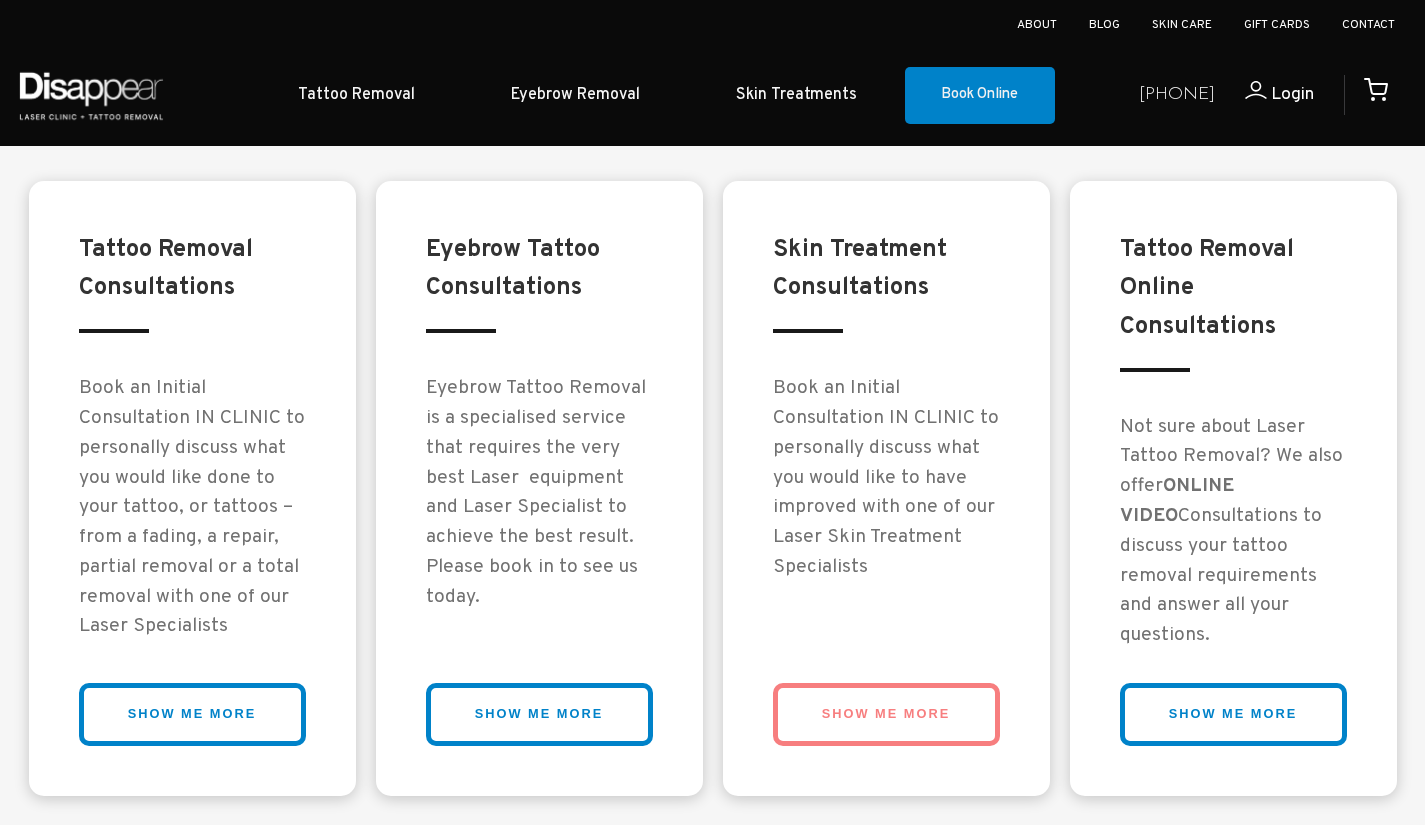 click on "SHOW
ME MORE" at bounding box center (192, 714) 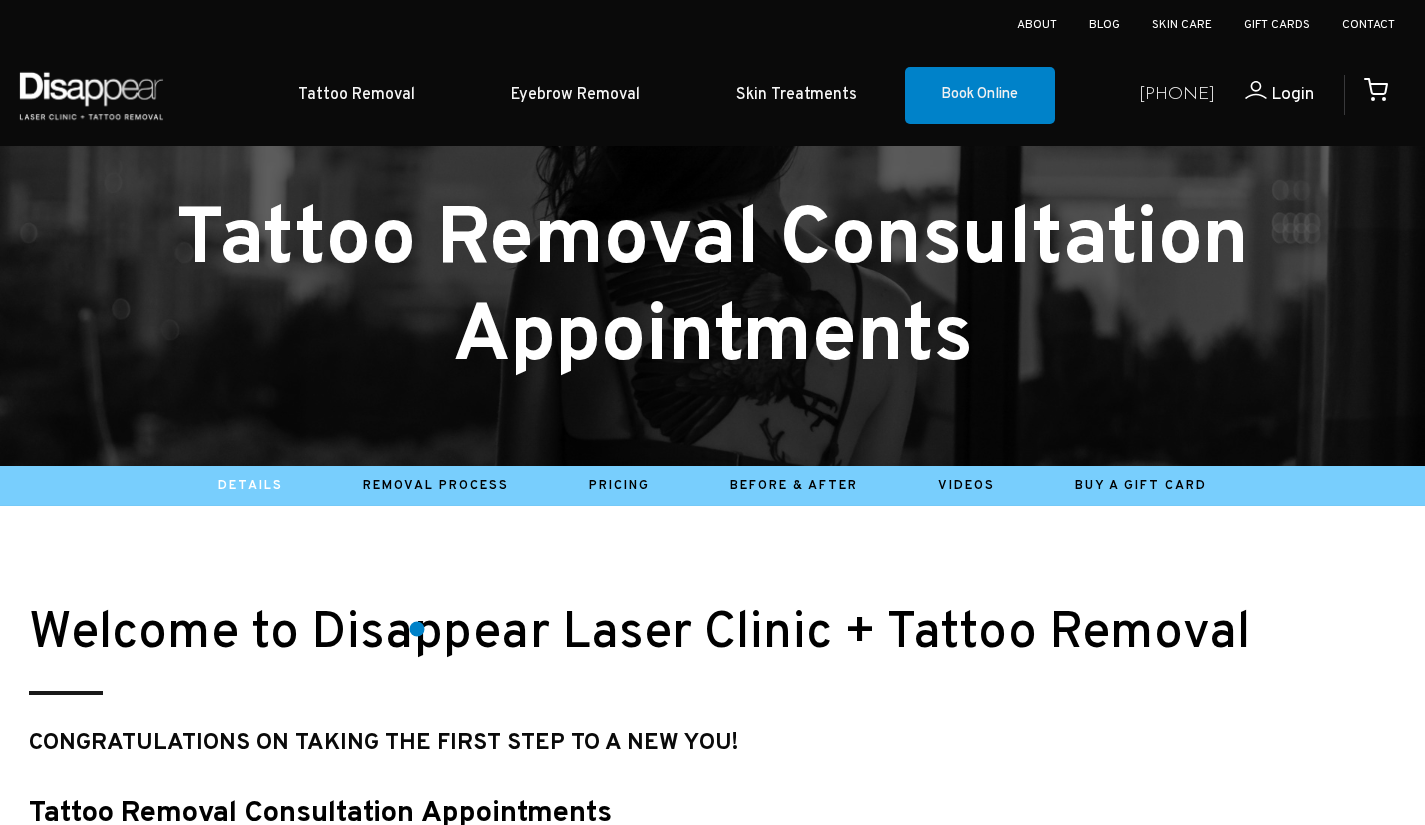 scroll, scrollTop: 800, scrollLeft: 0, axis: vertical 